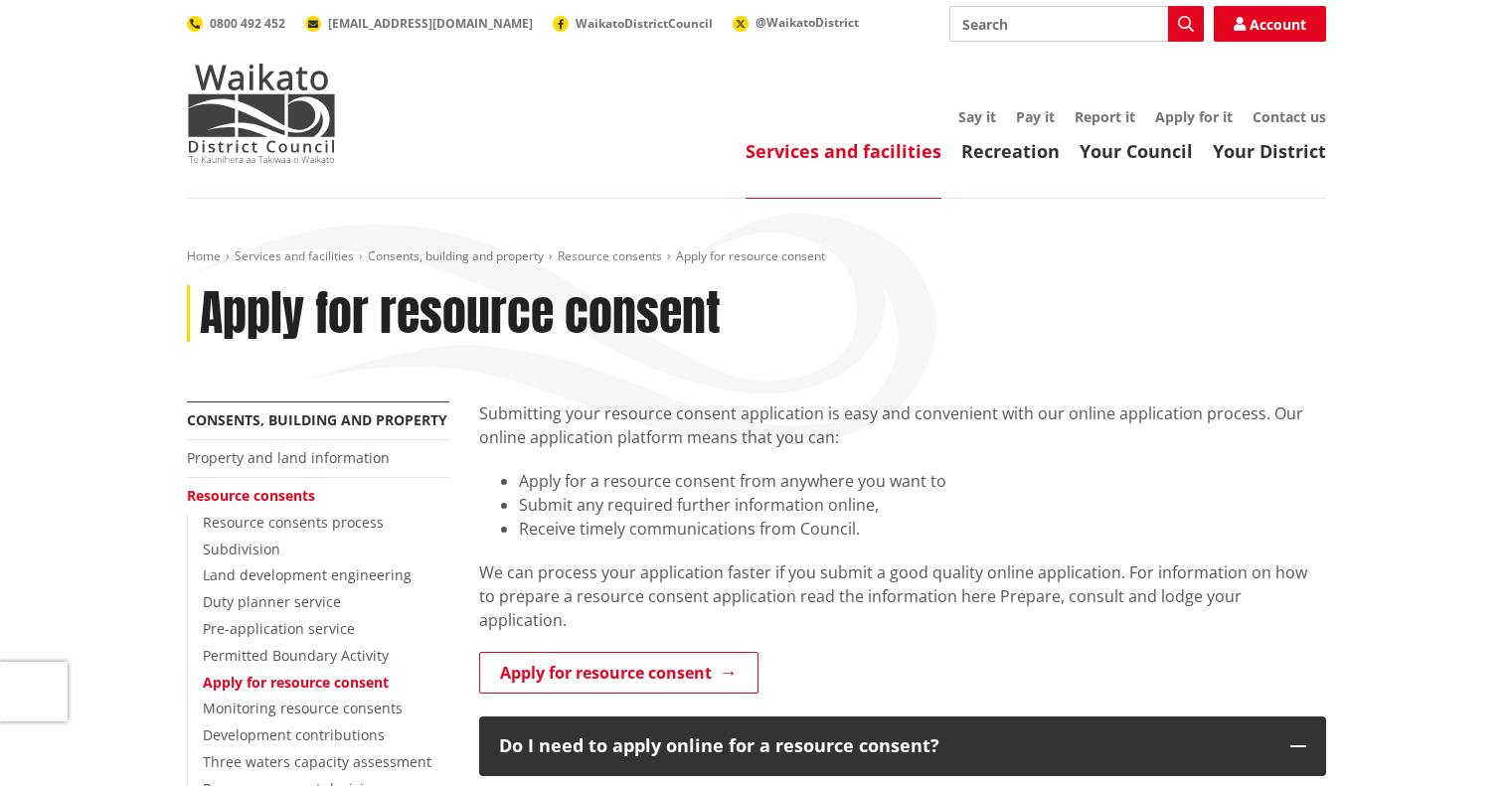 scroll, scrollTop: 0, scrollLeft: 0, axis: both 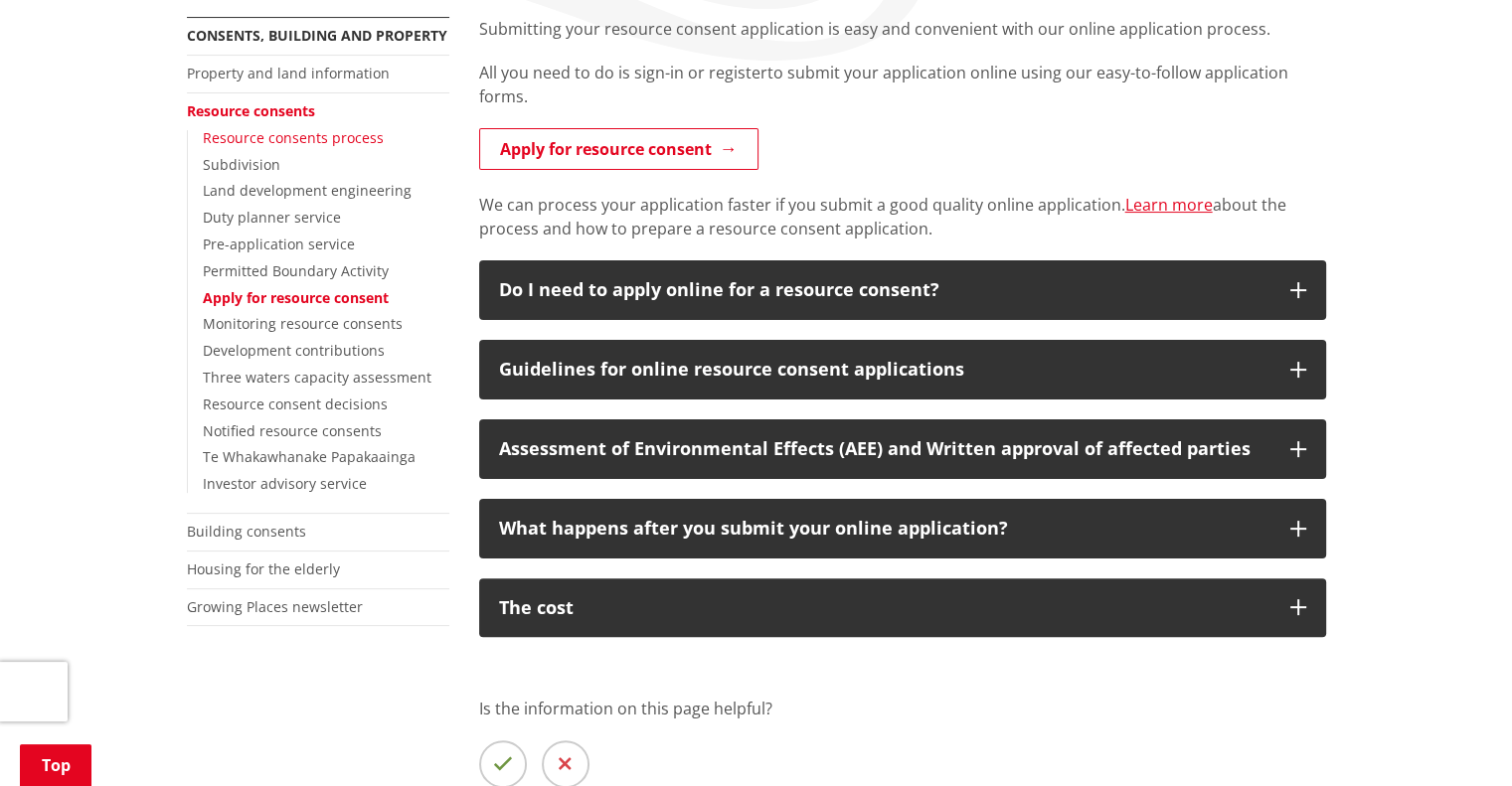drag, startPoint x: 298, startPoint y: 131, endPoint x: 280, endPoint y: 137, distance: 18.973666 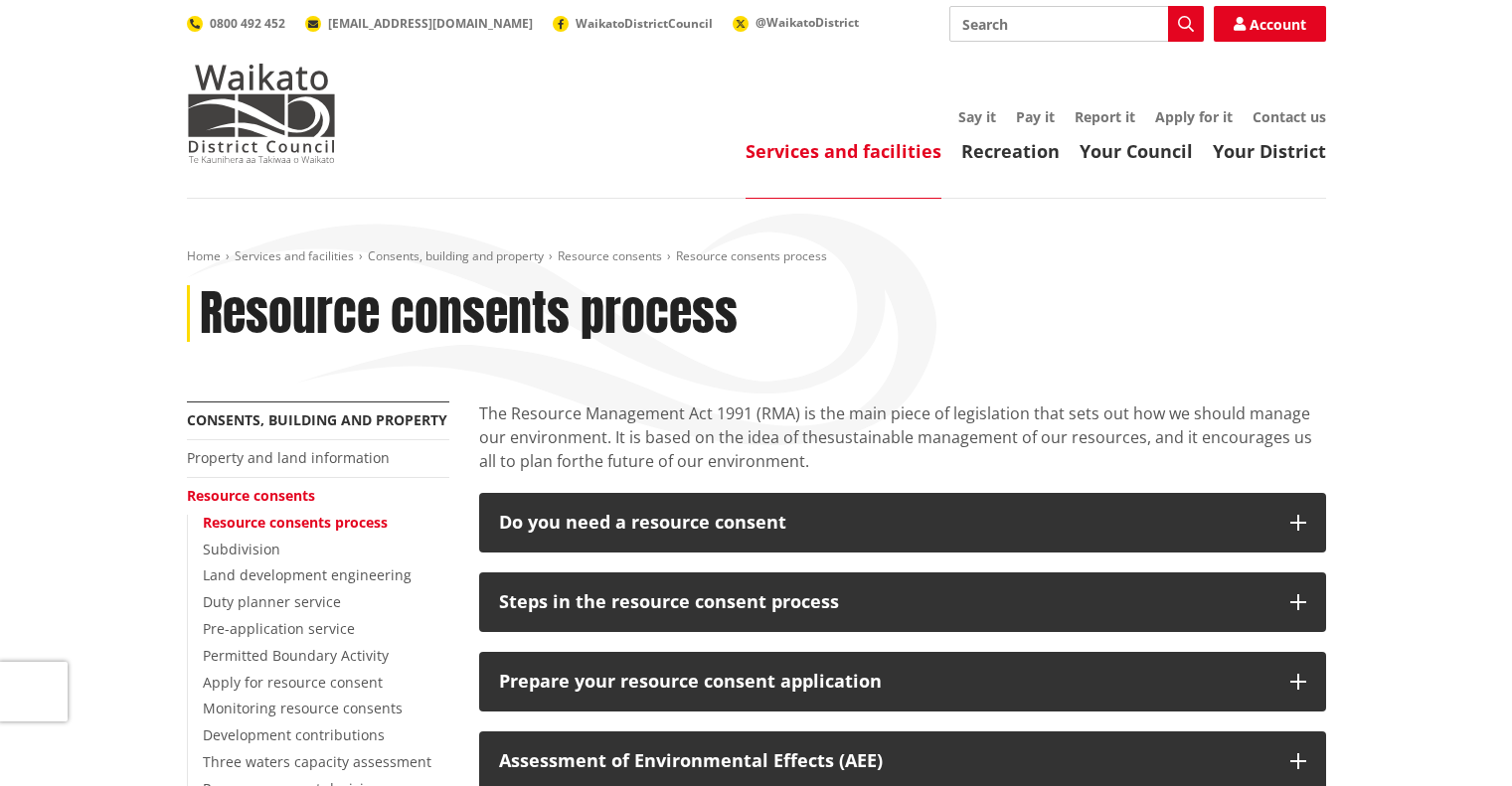 scroll, scrollTop: 0, scrollLeft: 0, axis: both 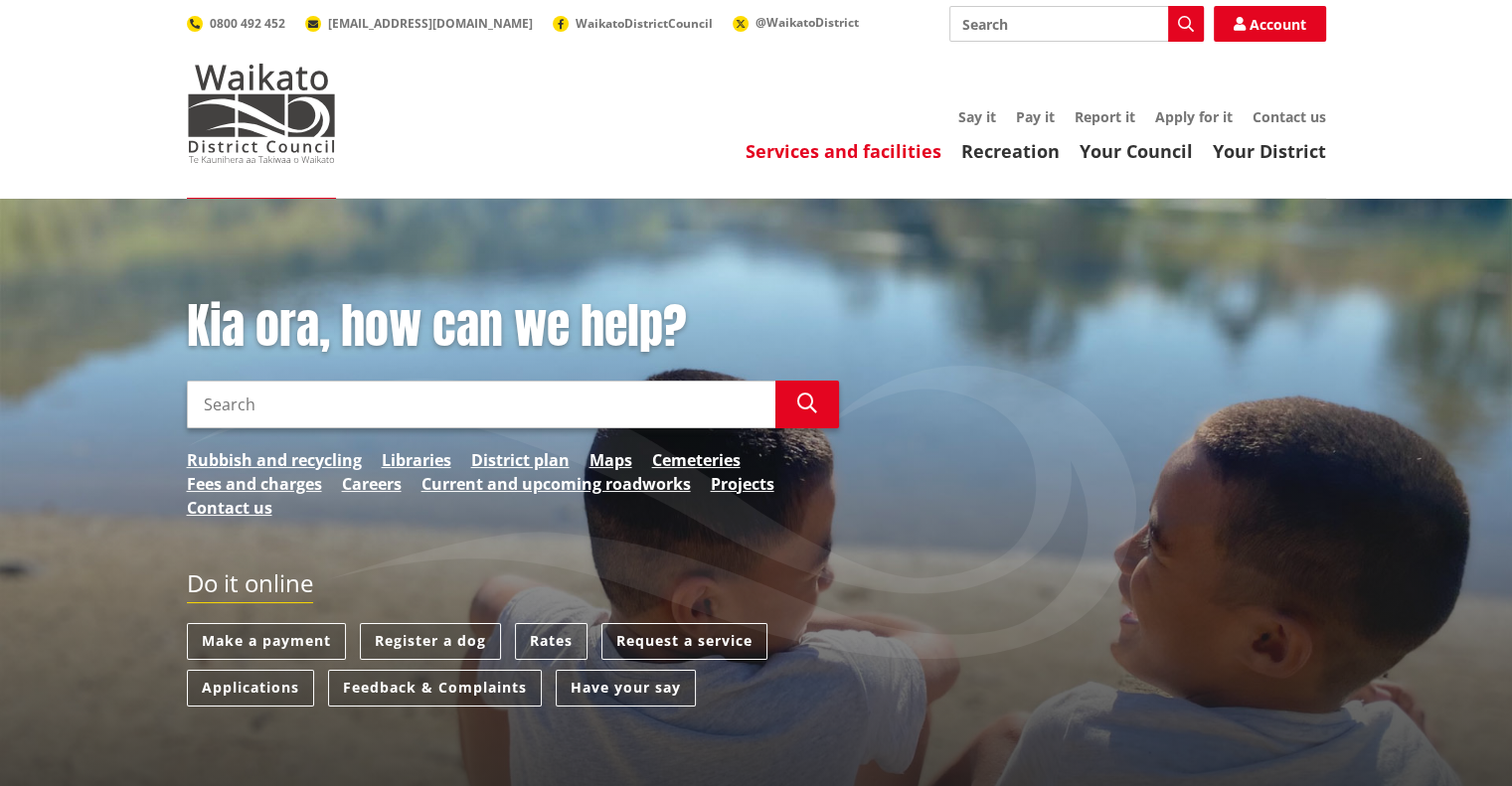 click on "Services and facilities" at bounding box center (843, 151) 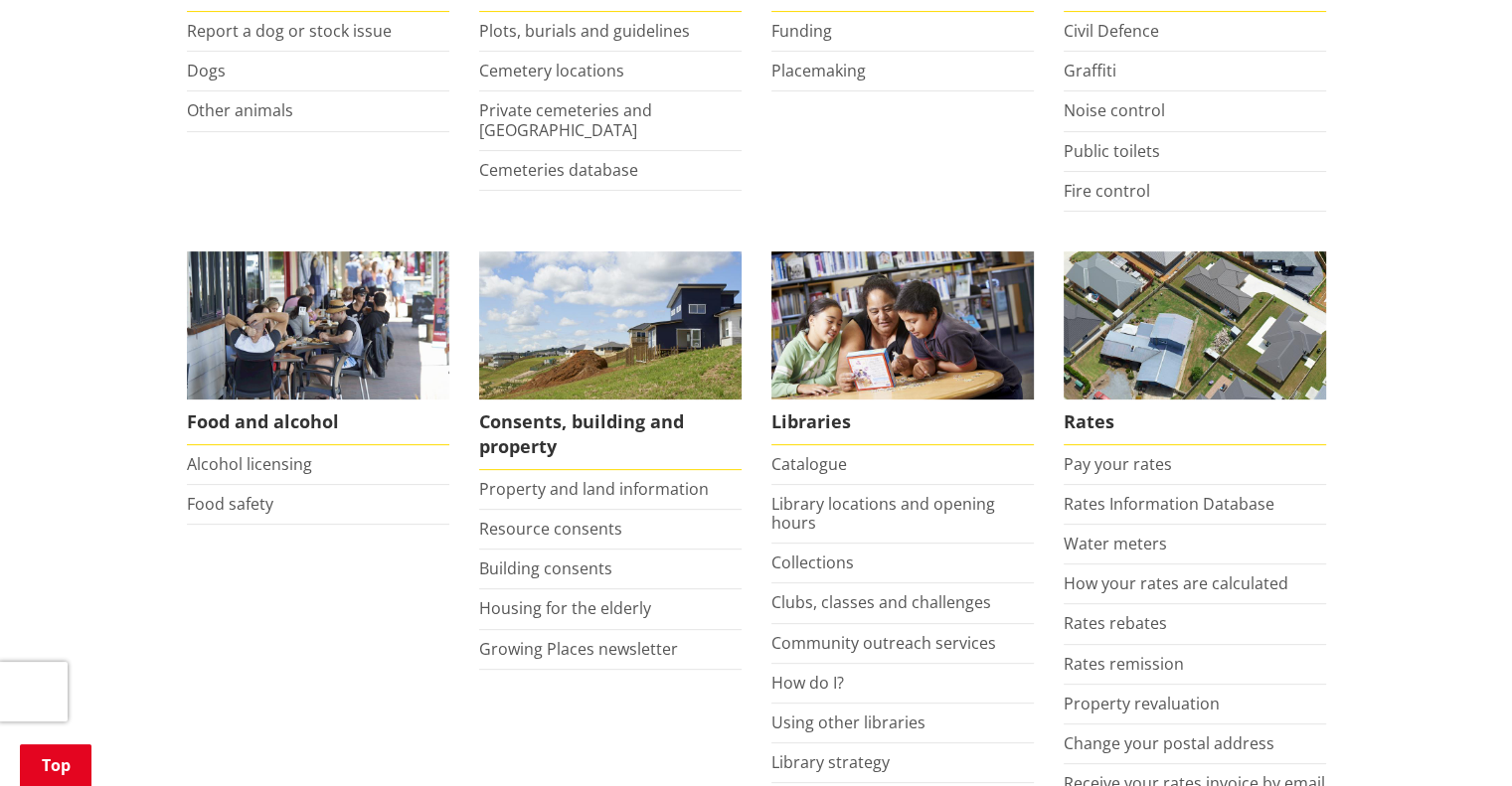 scroll, scrollTop: 591, scrollLeft: 0, axis: vertical 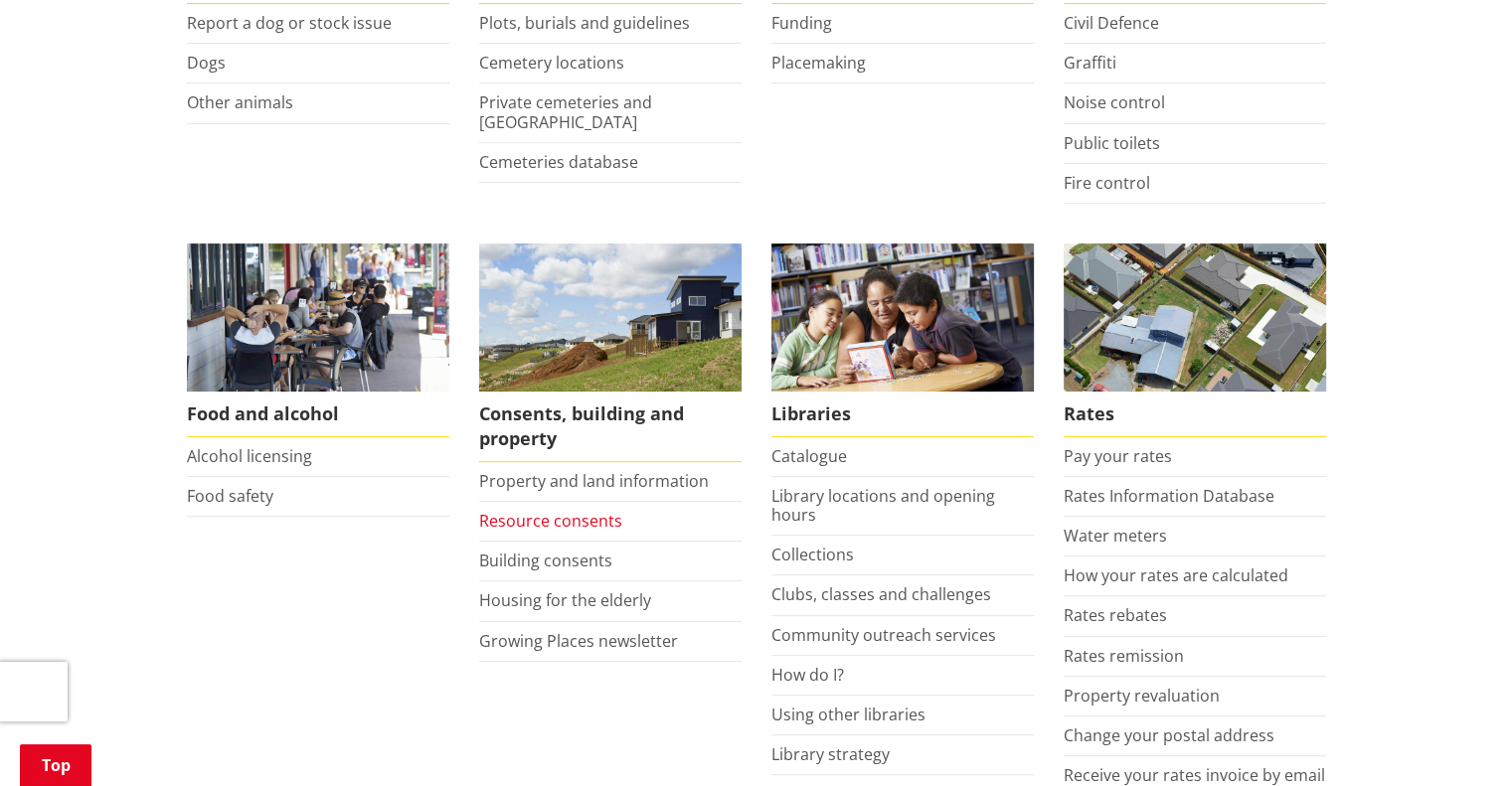 click on "Resource consents" at bounding box center [551, 521] 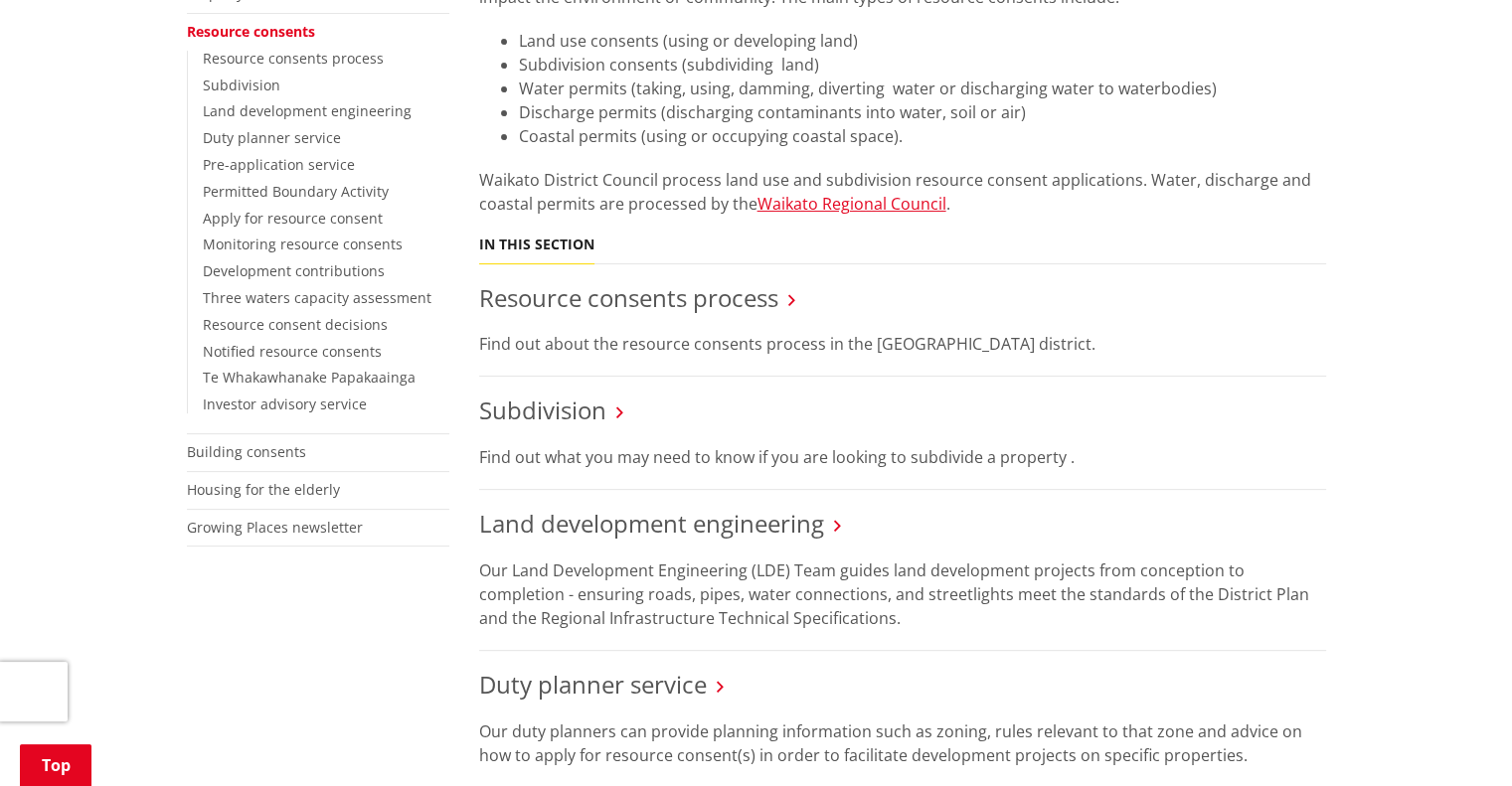 scroll, scrollTop: 465, scrollLeft: 0, axis: vertical 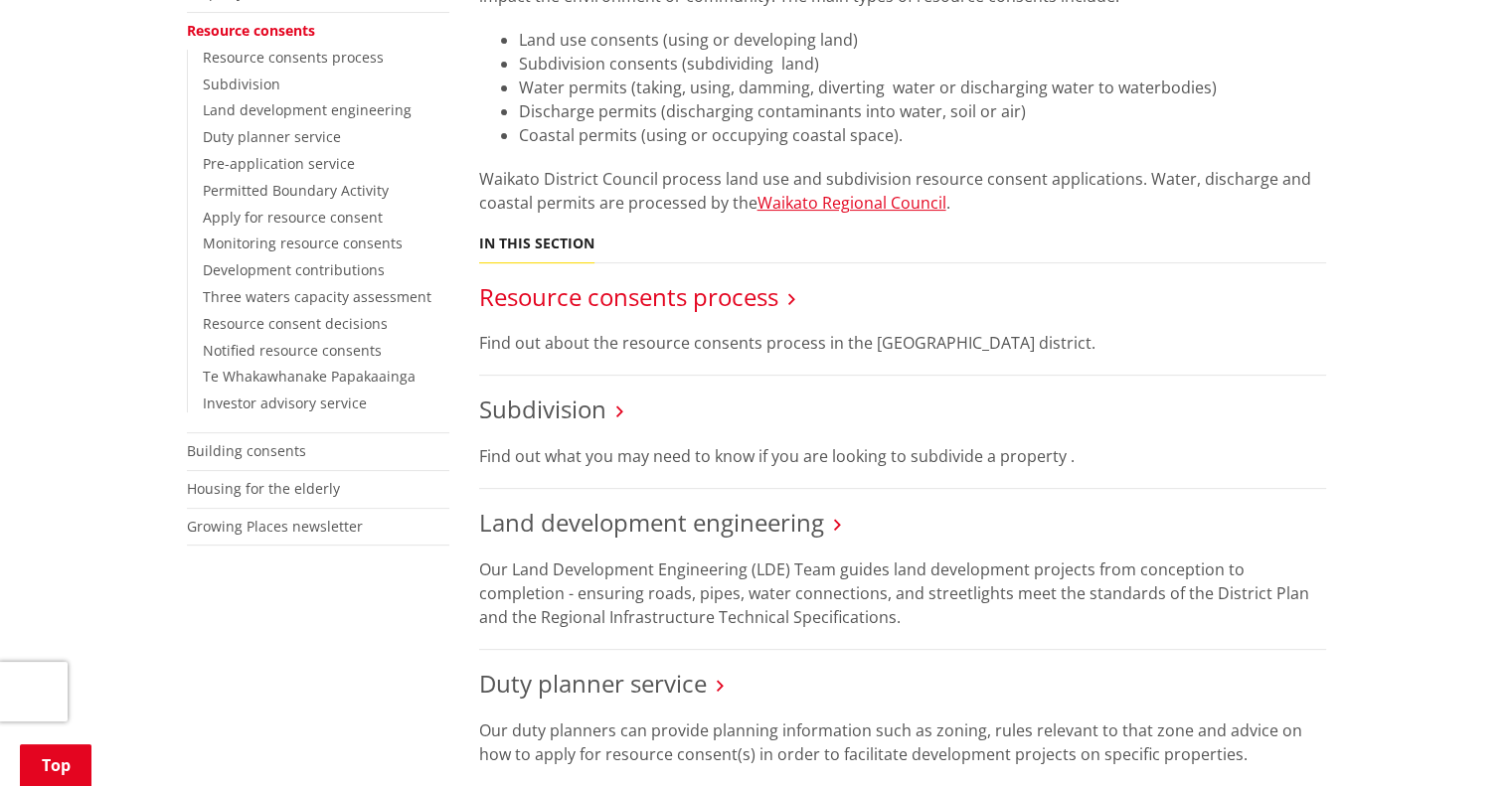 click on "Resource consents process" at bounding box center (628, 296) 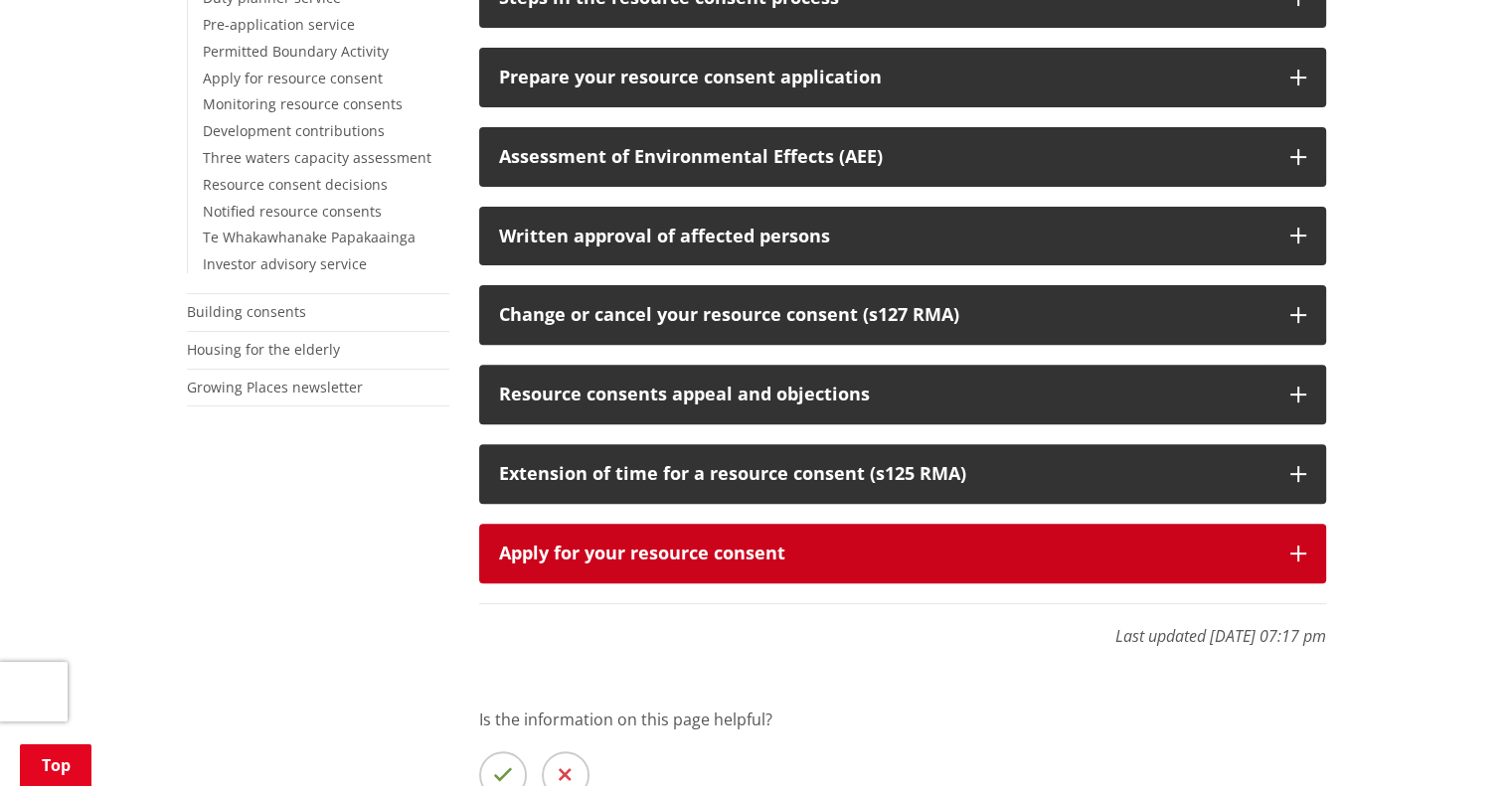 scroll, scrollTop: 604, scrollLeft: 0, axis: vertical 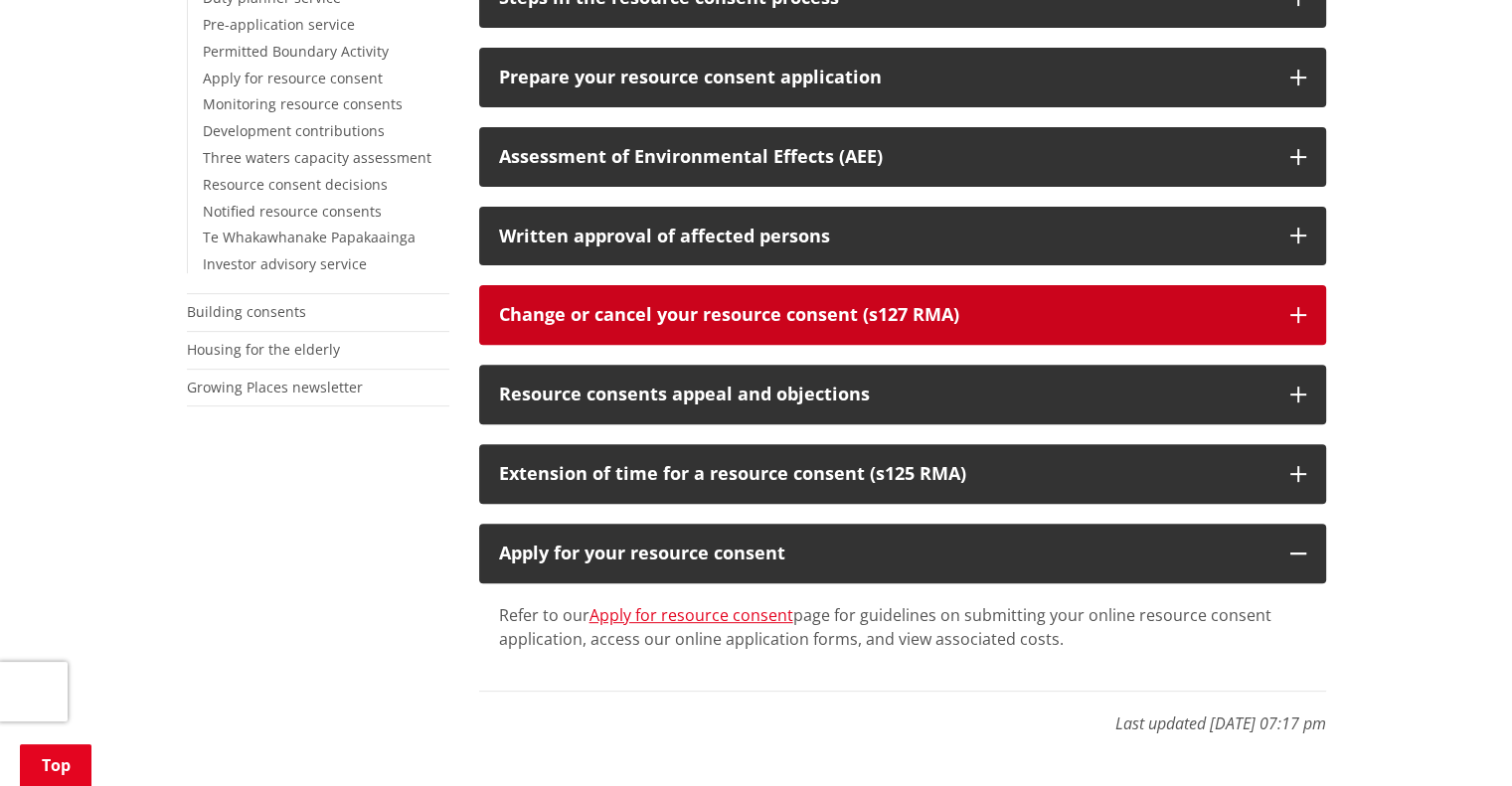 click at bounding box center (1298, 315) 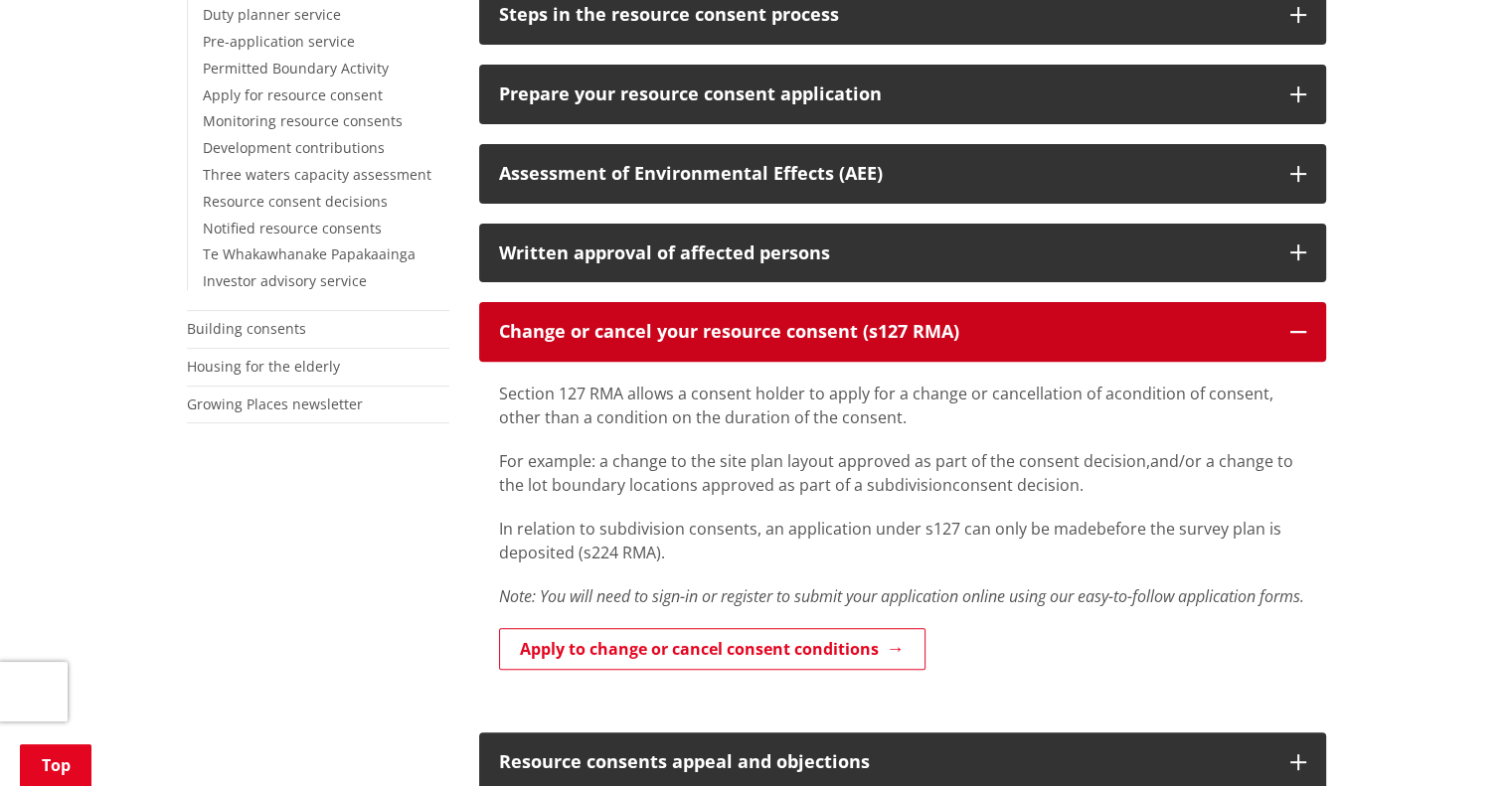 scroll, scrollTop: 586, scrollLeft: 0, axis: vertical 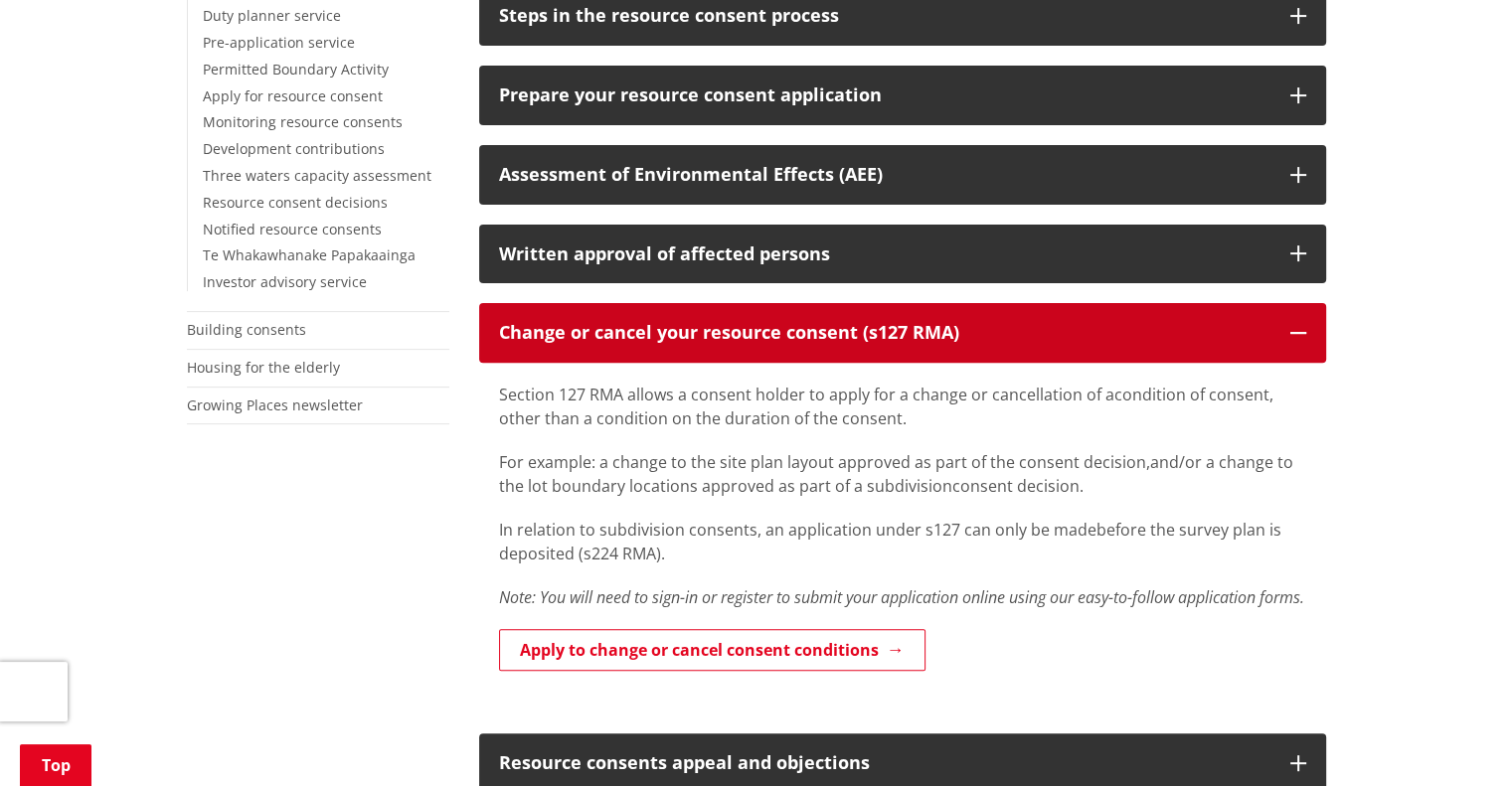 type 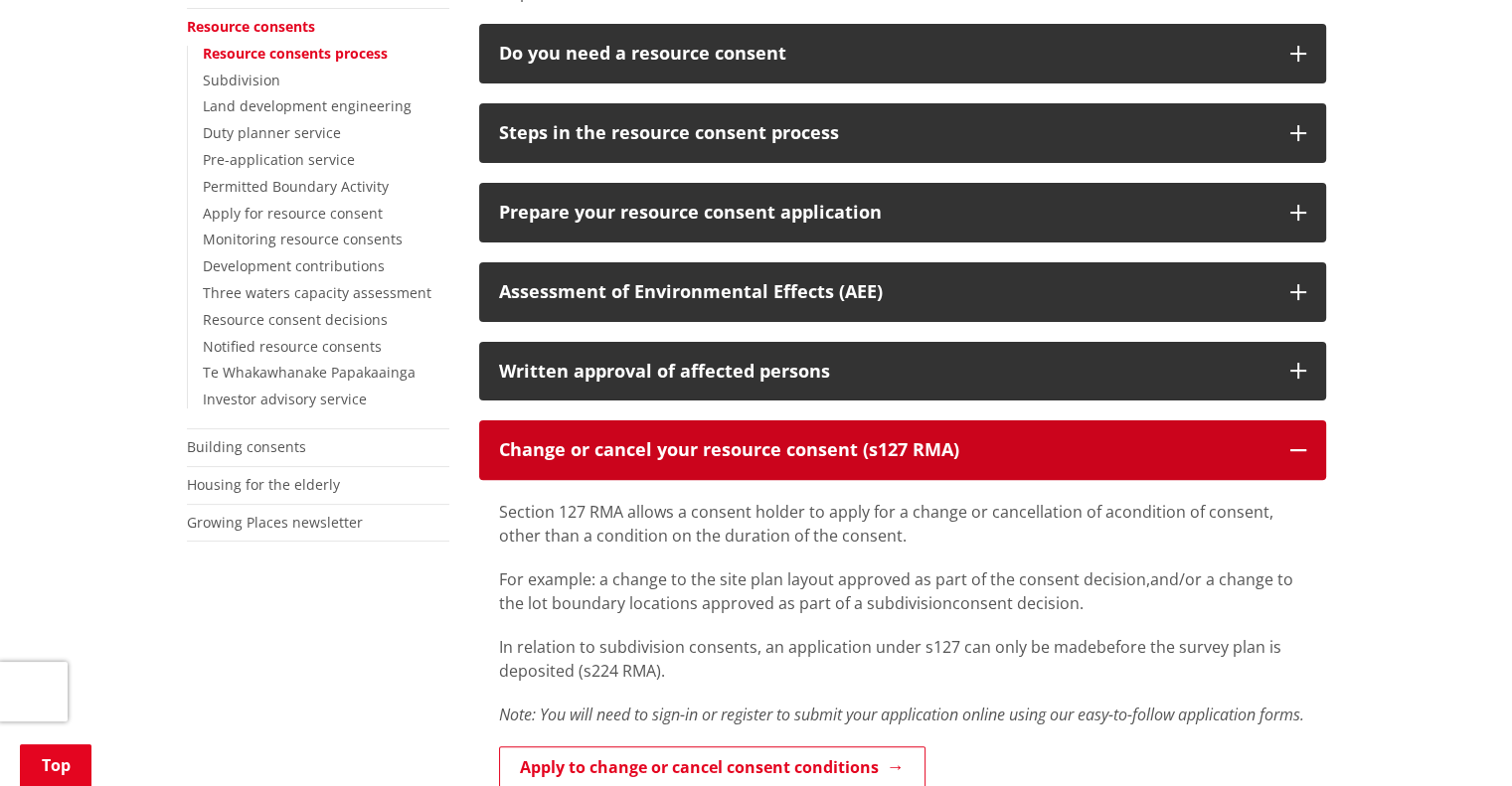 scroll, scrollTop: 465, scrollLeft: 0, axis: vertical 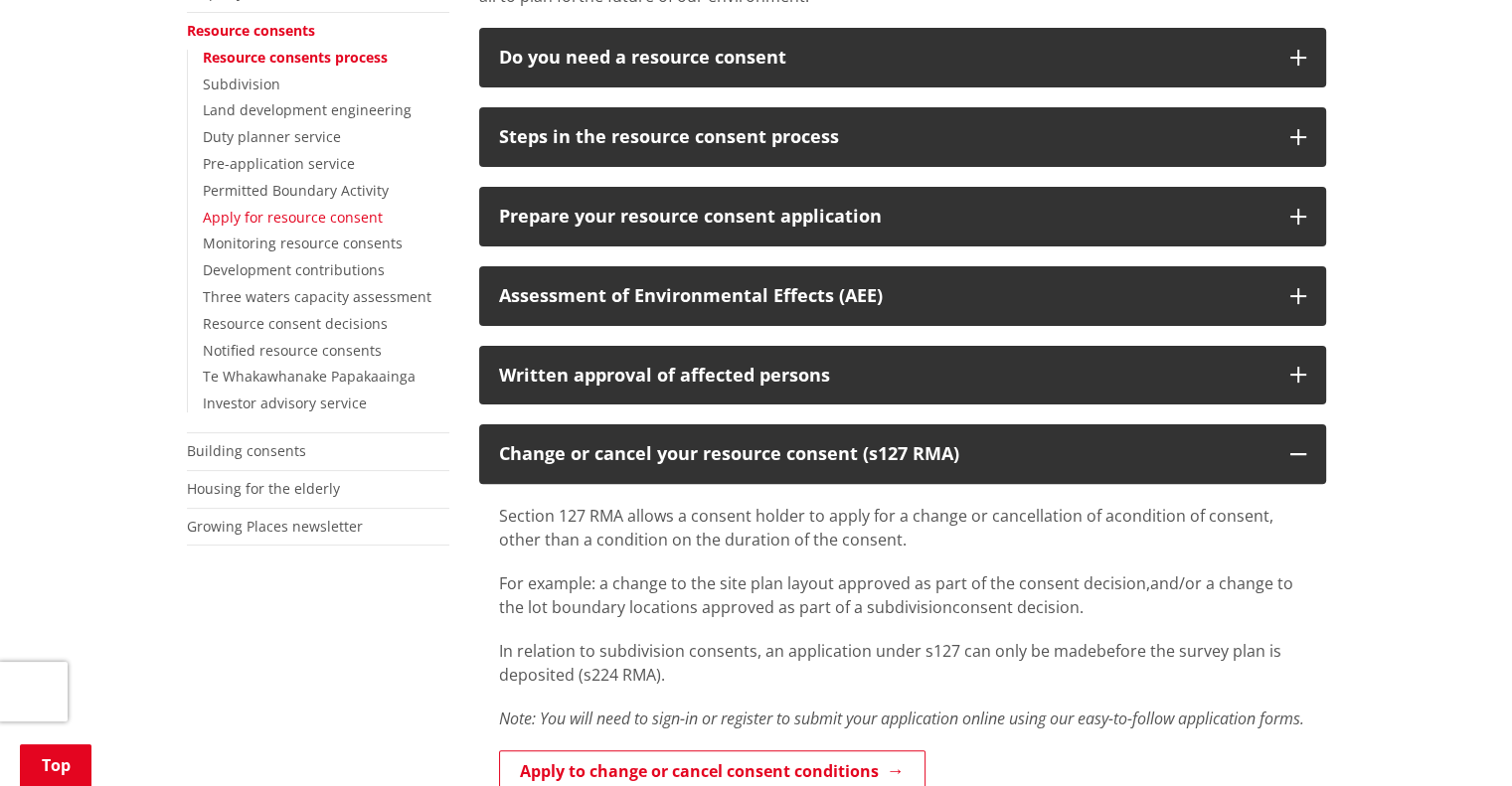 click on "Apply for resource consent" at bounding box center (292, 217) 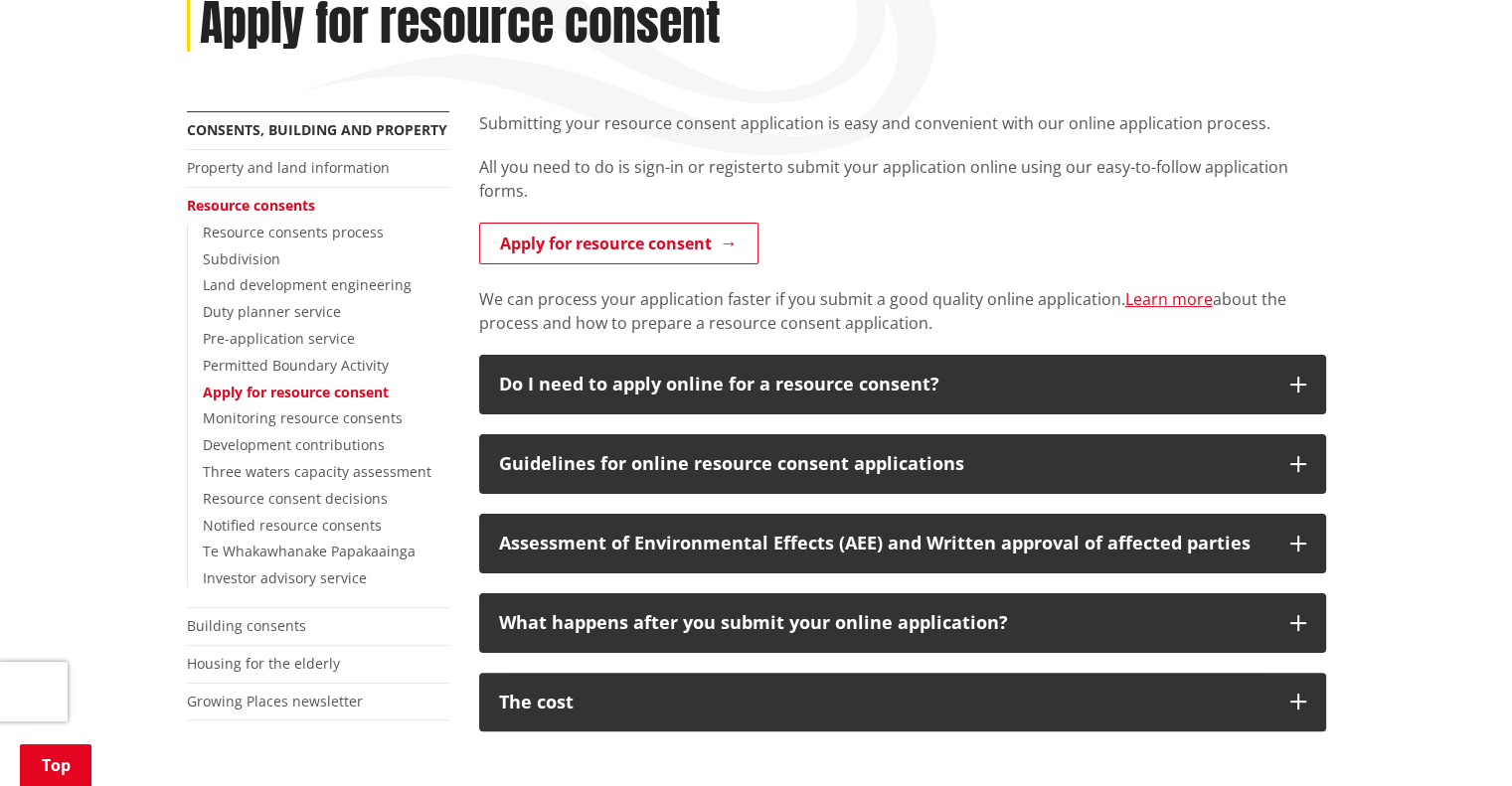 scroll, scrollTop: 304, scrollLeft: 0, axis: vertical 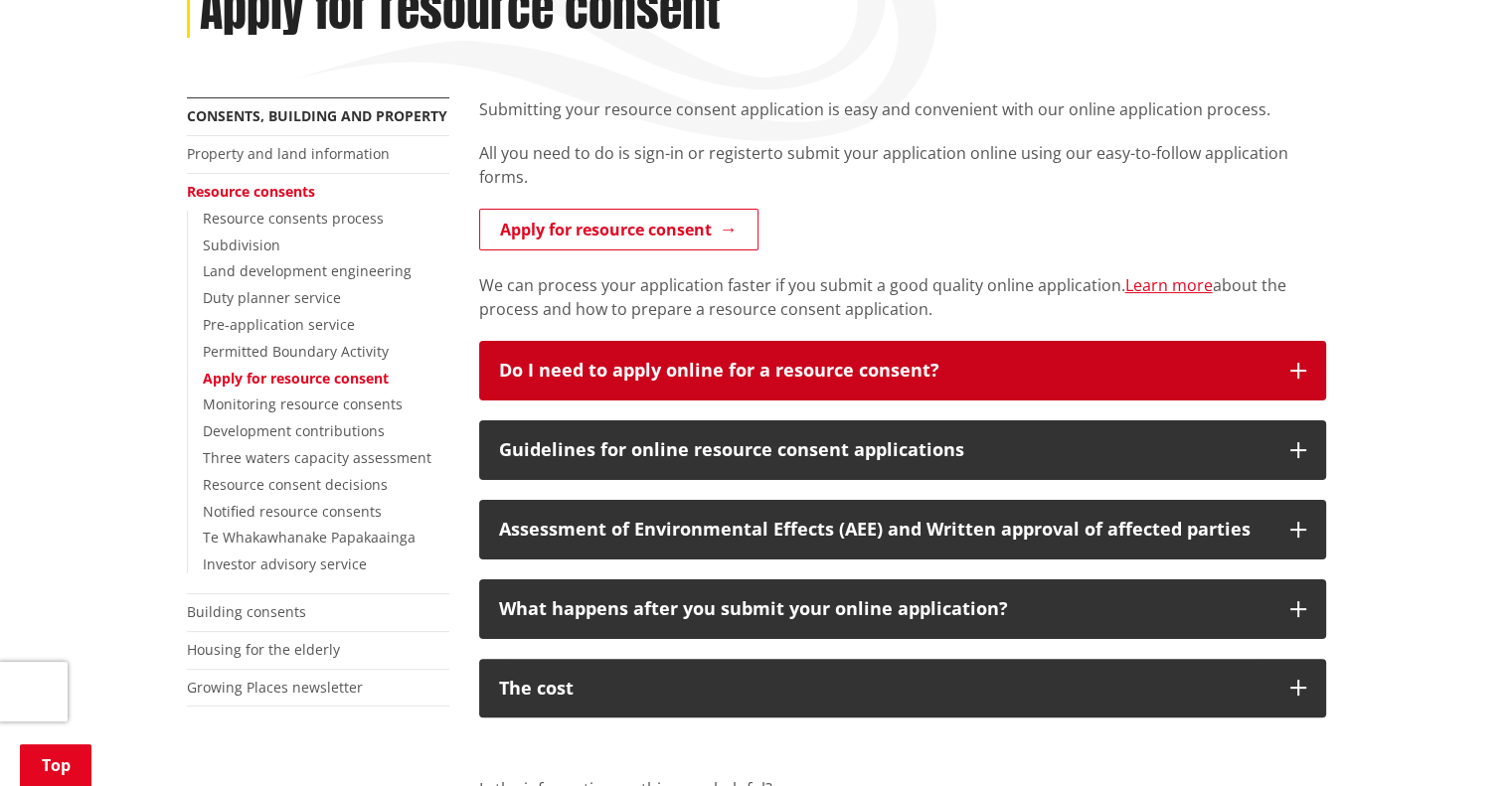 click at bounding box center [1298, 371] 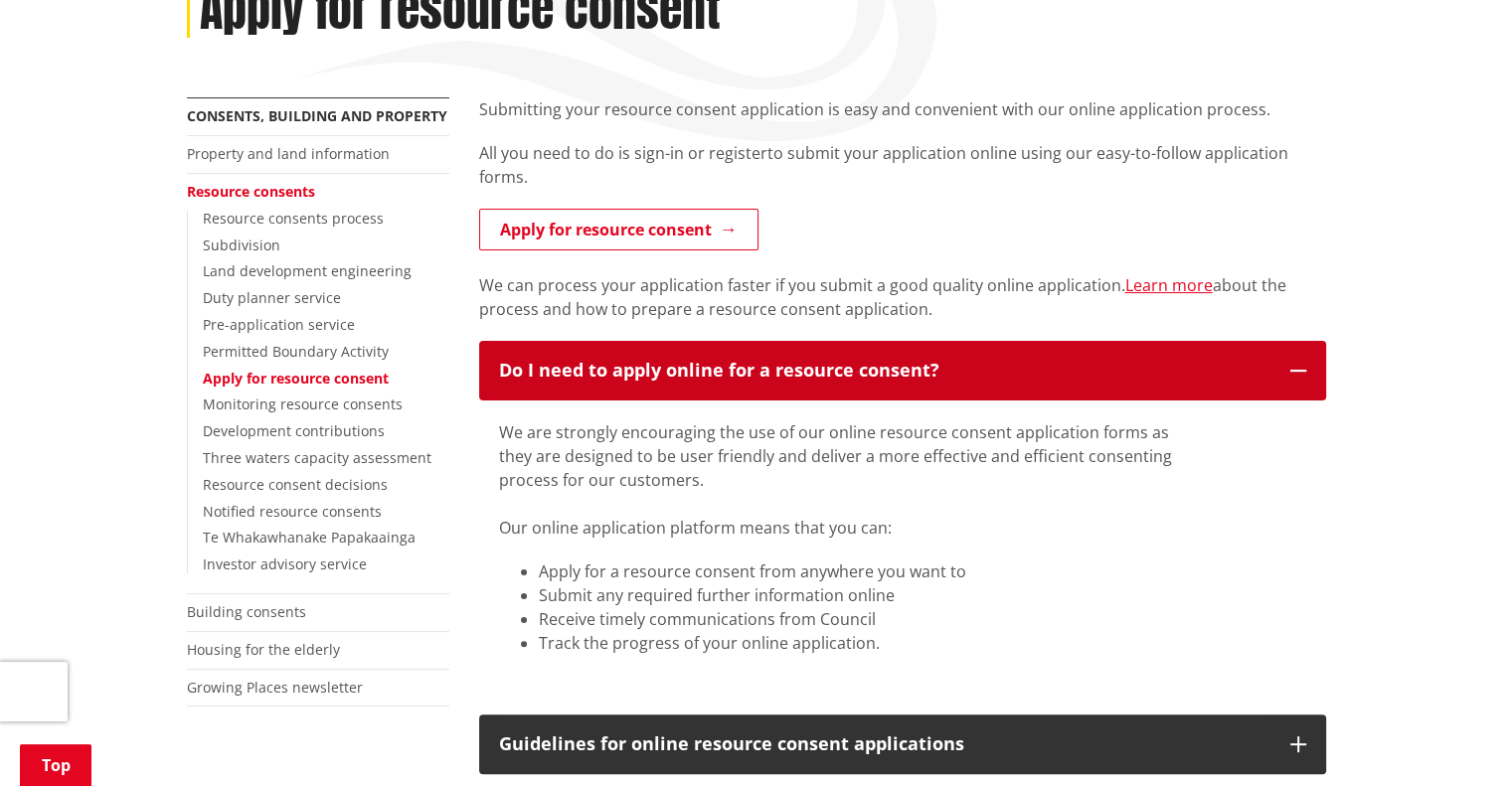 type 